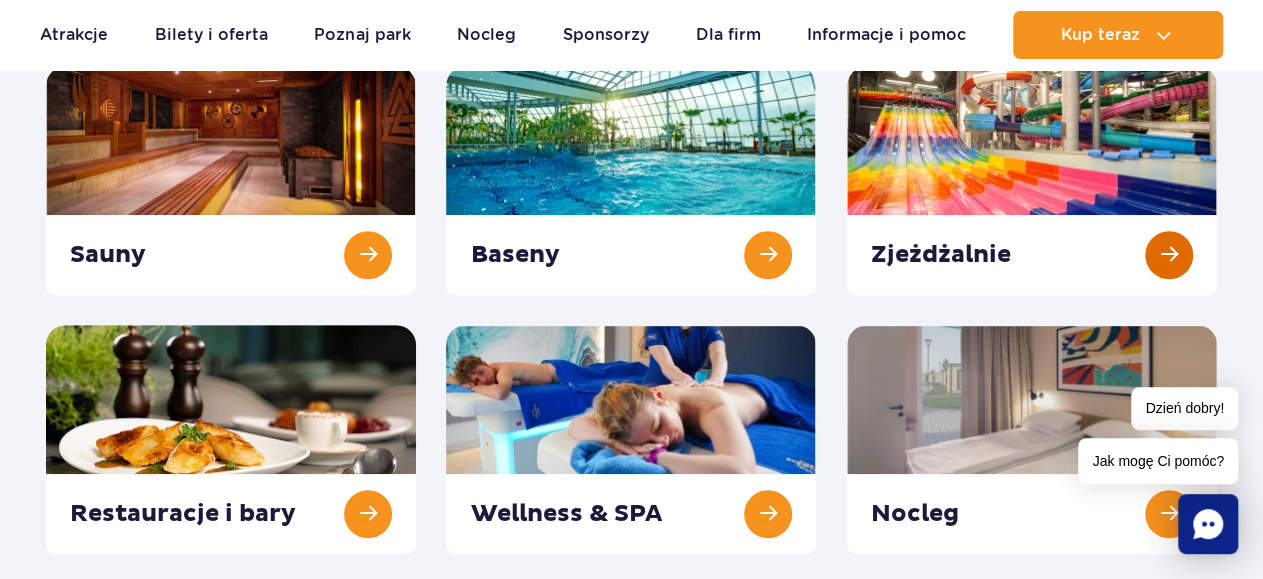 scroll, scrollTop: 208, scrollLeft: 0, axis: vertical 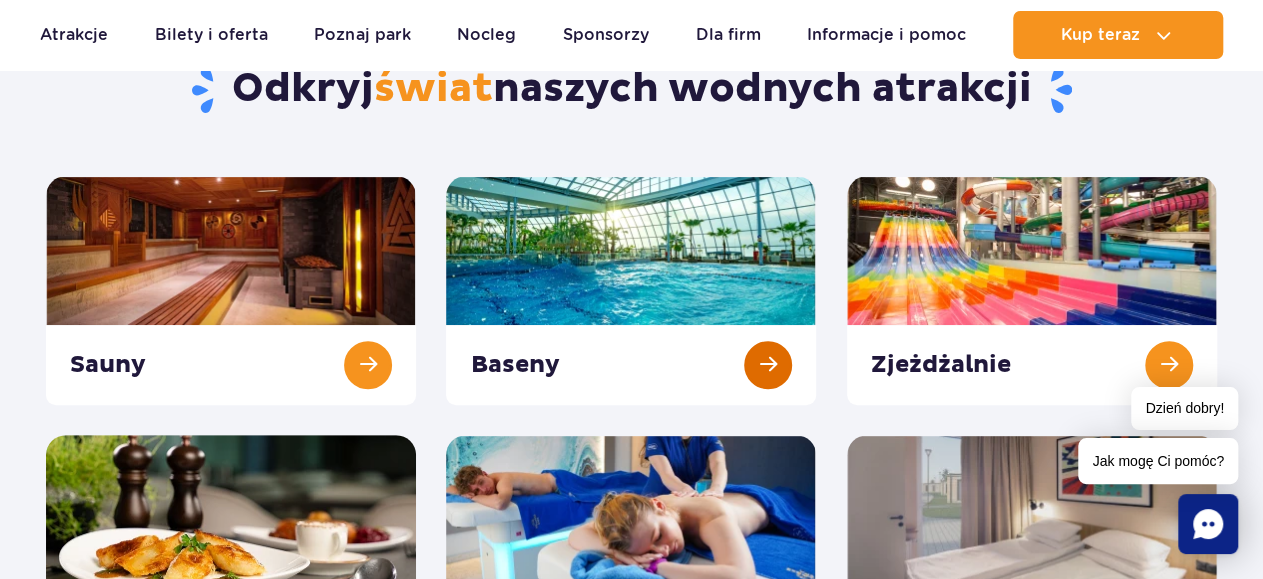 click at bounding box center [631, 290] 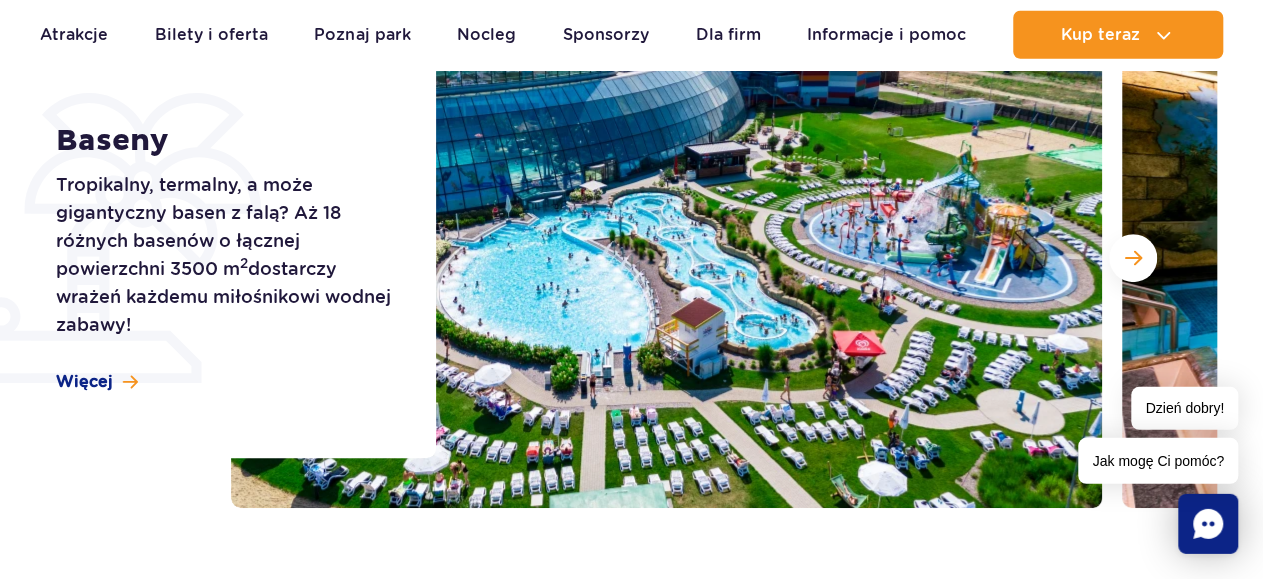 scroll, scrollTop: 312, scrollLeft: 0, axis: vertical 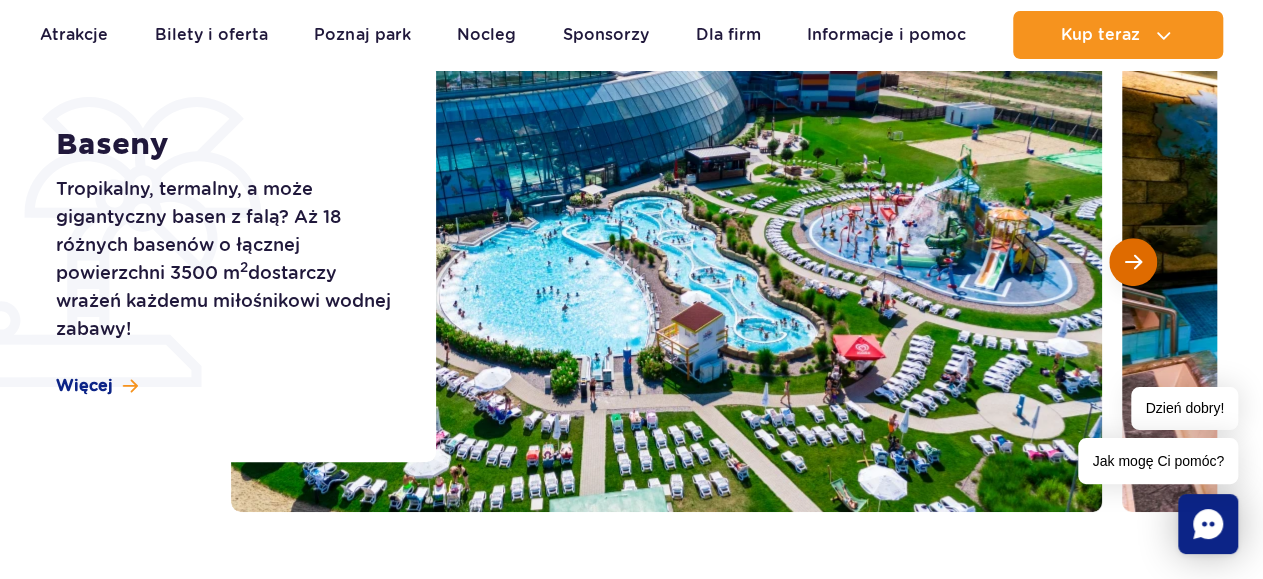 click at bounding box center (1133, 262) 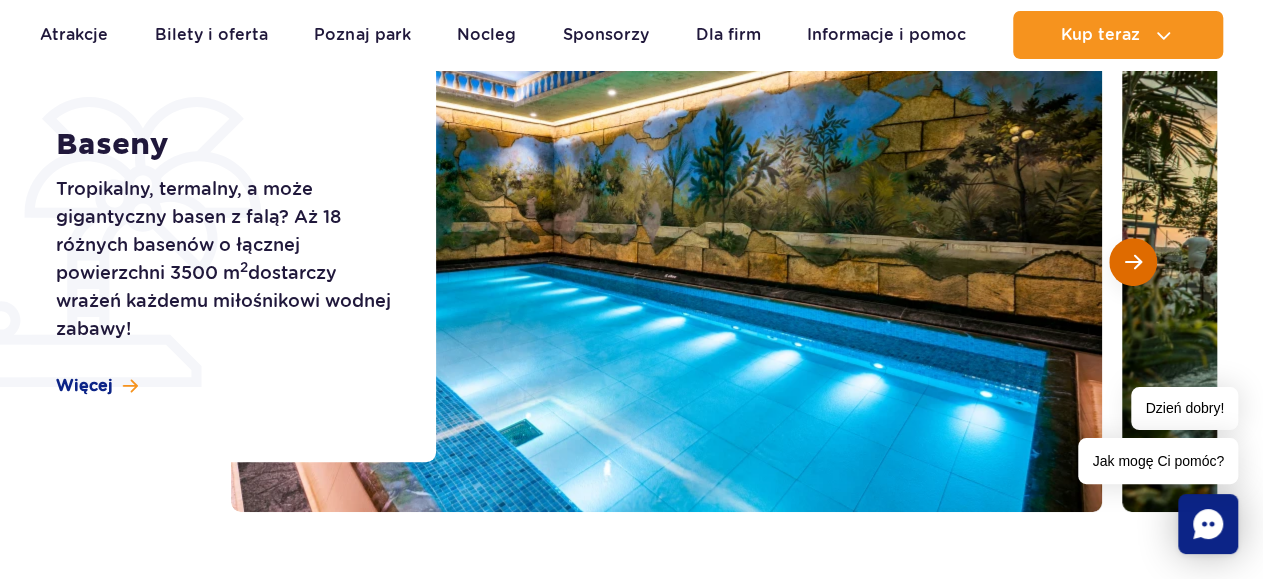 click at bounding box center [1133, 262] 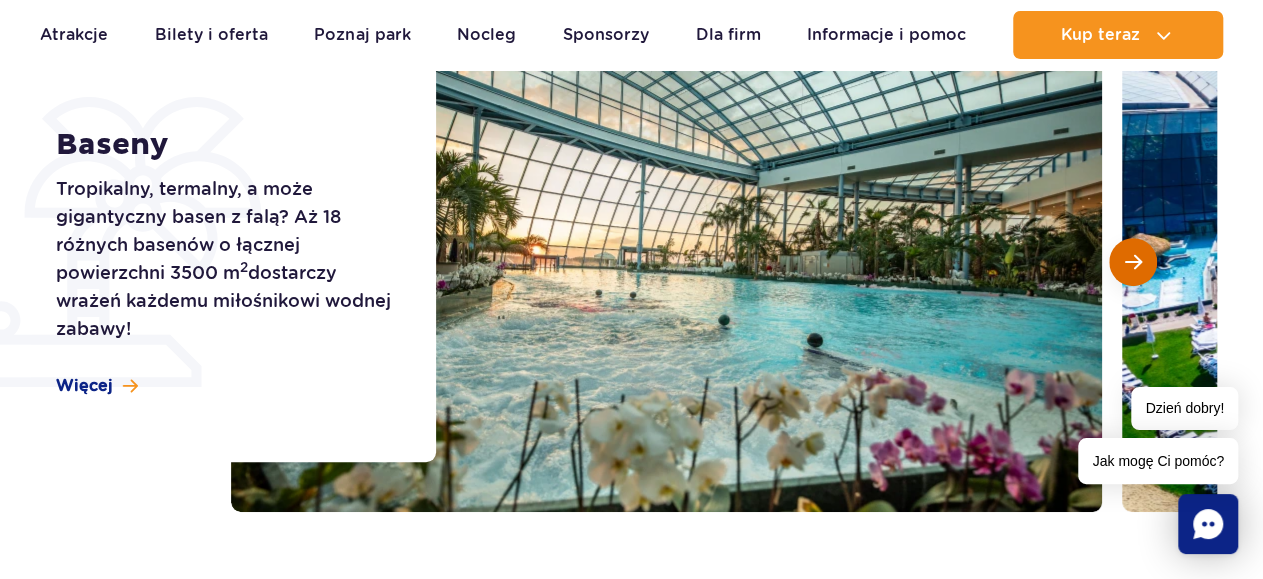 click at bounding box center [1133, 262] 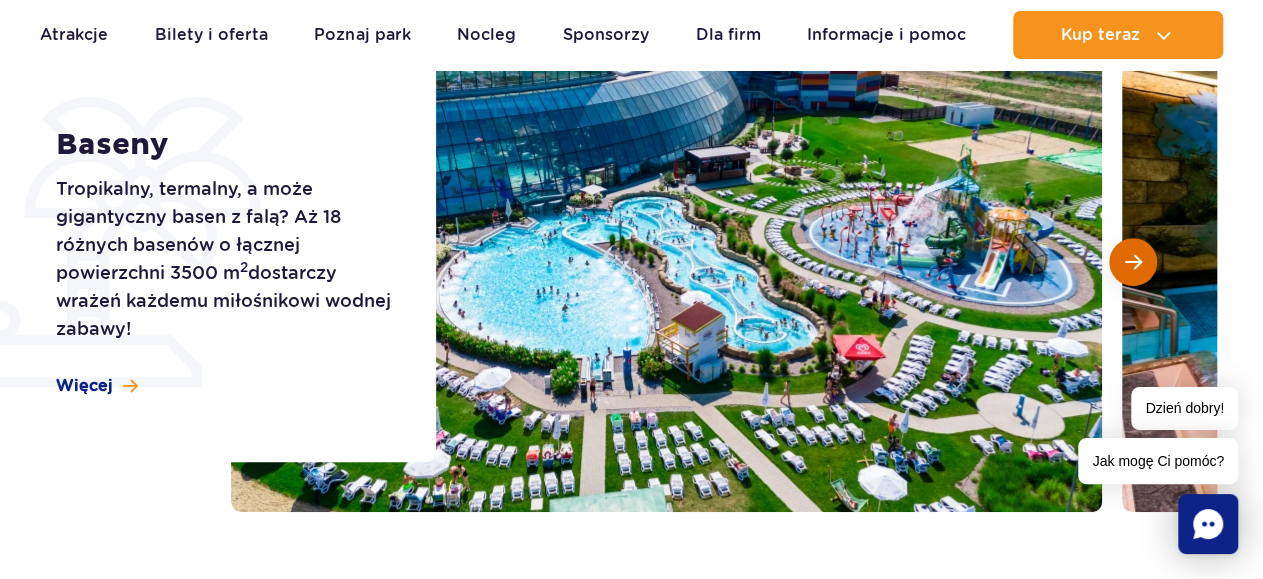 click at bounding box center [1133, 262] 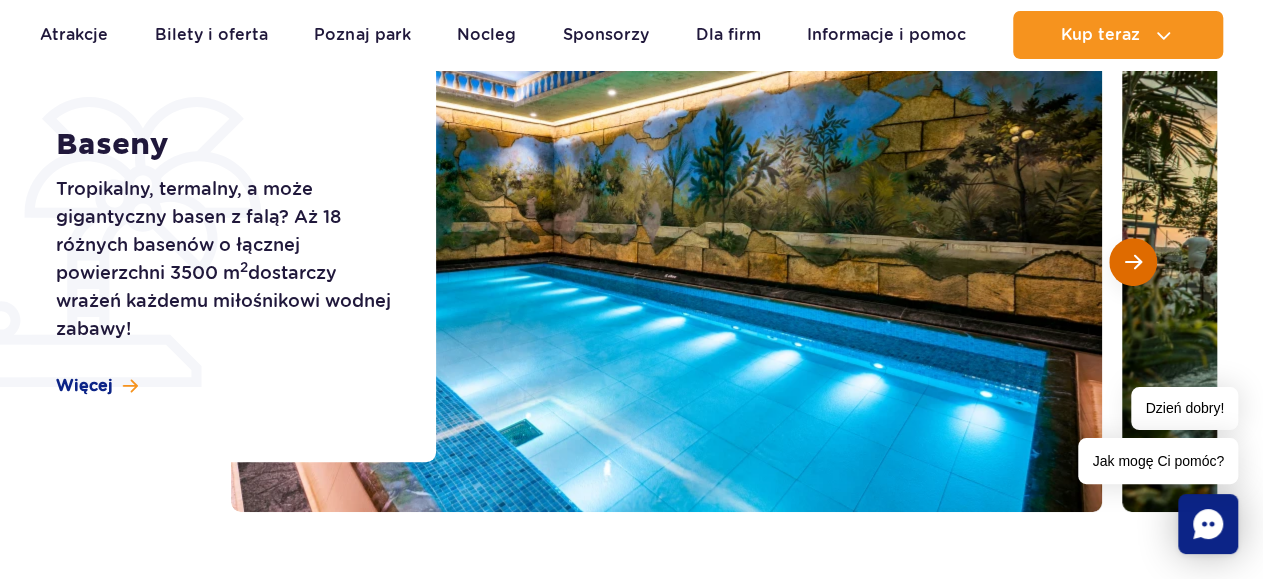 click at bounding box center (1133, 262) 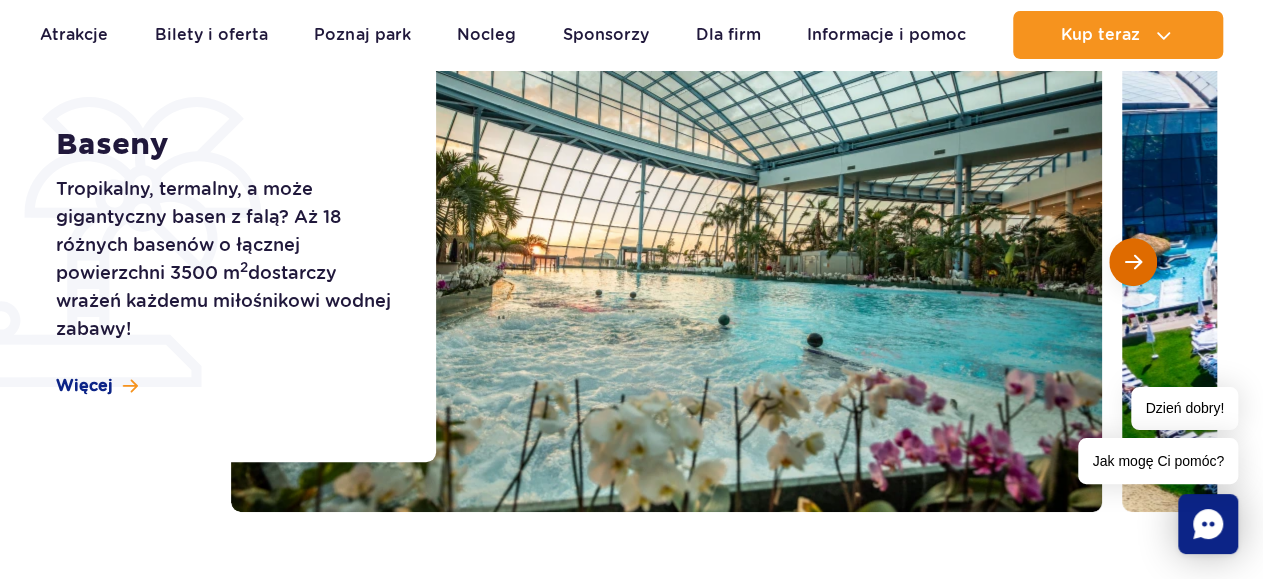 click at bounding box center [1133, 262] 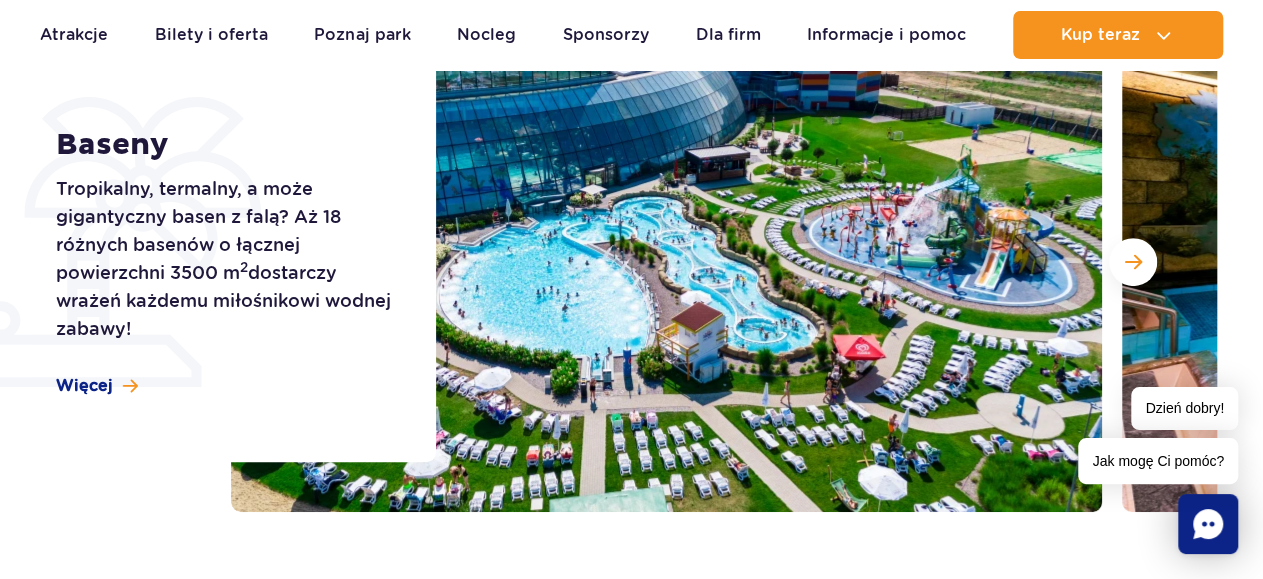 click at bounding box center (666, 262) 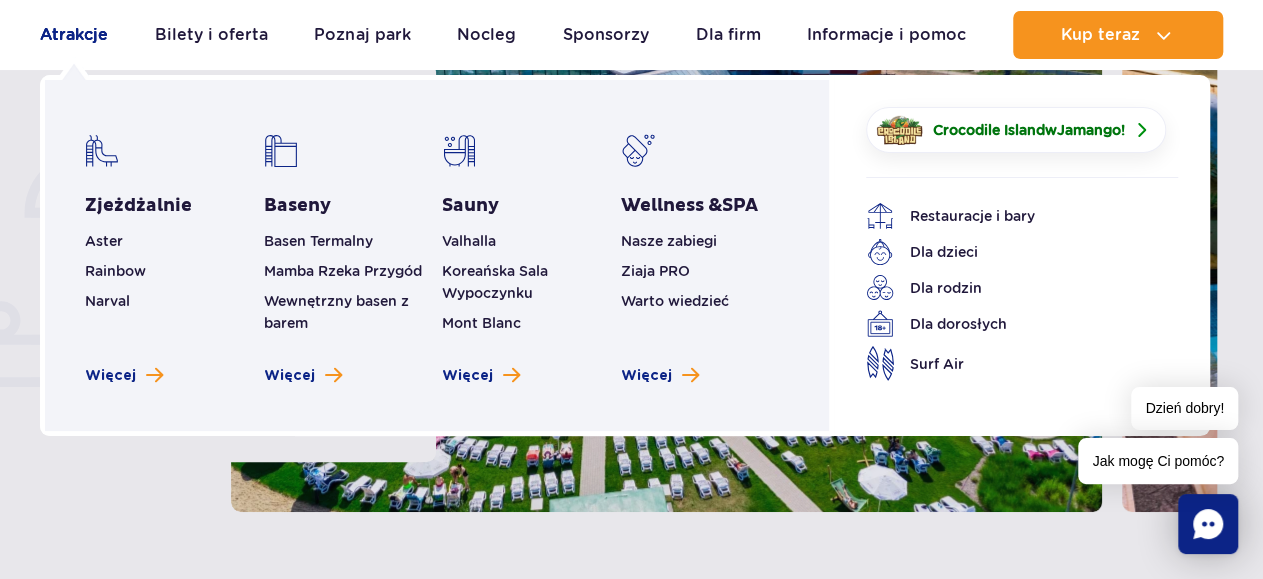 click on "Atrakcje" at bounding box center [74, 35] 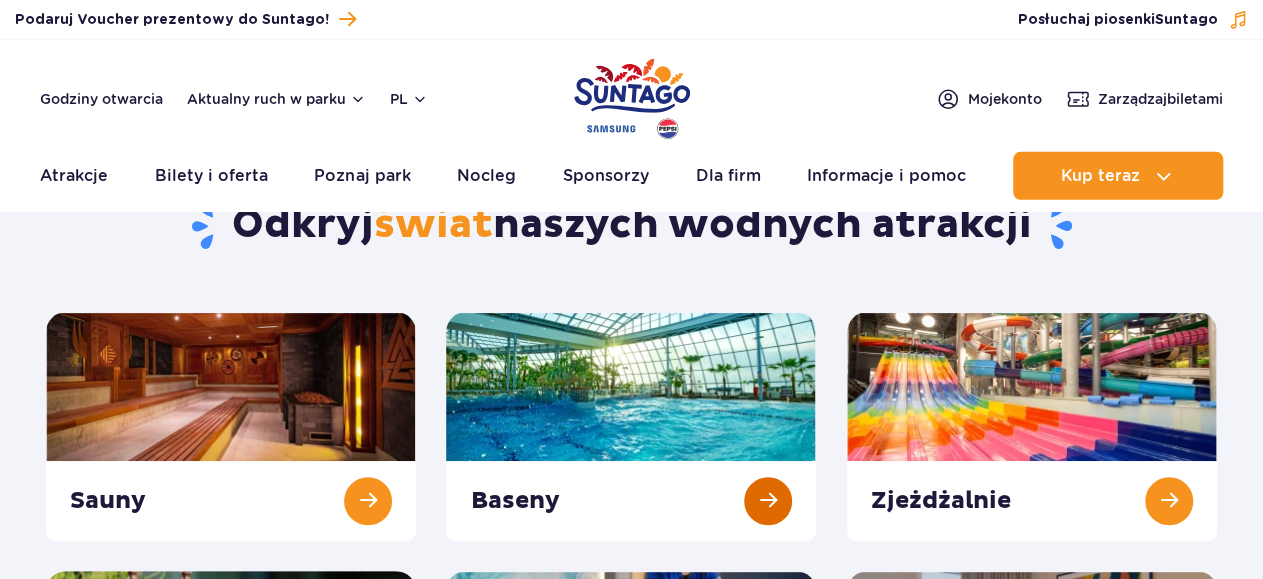scroll, scrollTop: 104, scrollLeft: 0, axis: vertical 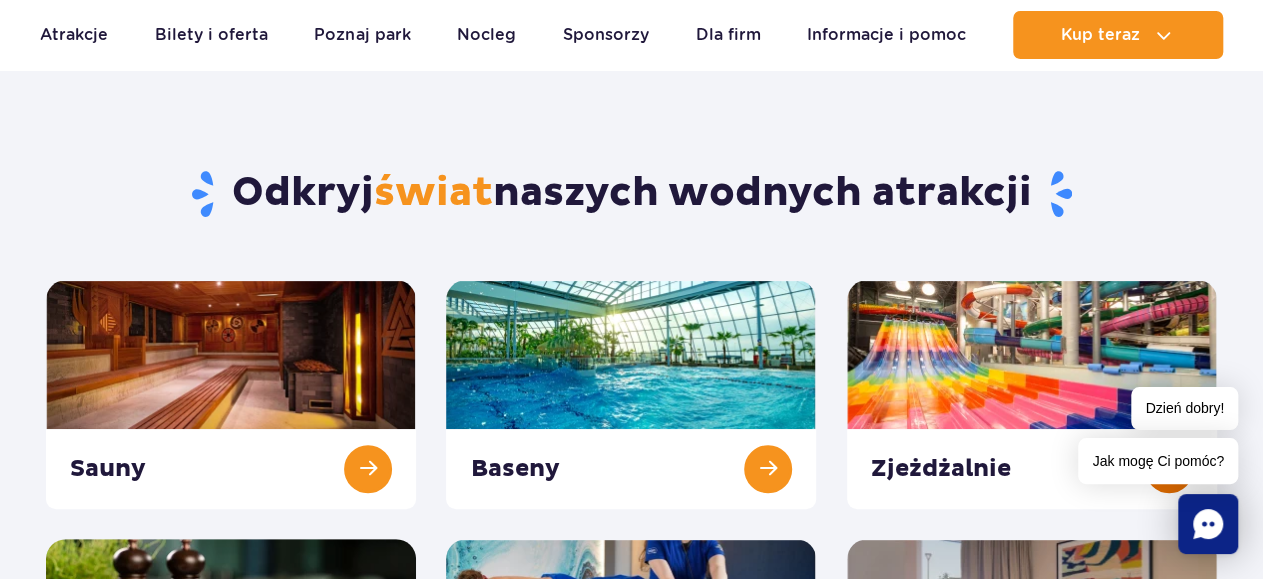 click on "Przejdź do menu
Przejdź do treści
Przejdź do stopki
Mapa serwisu
Dzień dobry! Jak mogę Ci pomóc?
Podaruj voucher
Podaruj Voucher prezentowy do Suntago!
Zarządzaj biletami
Suntago" at bounding box center [631, 1972] 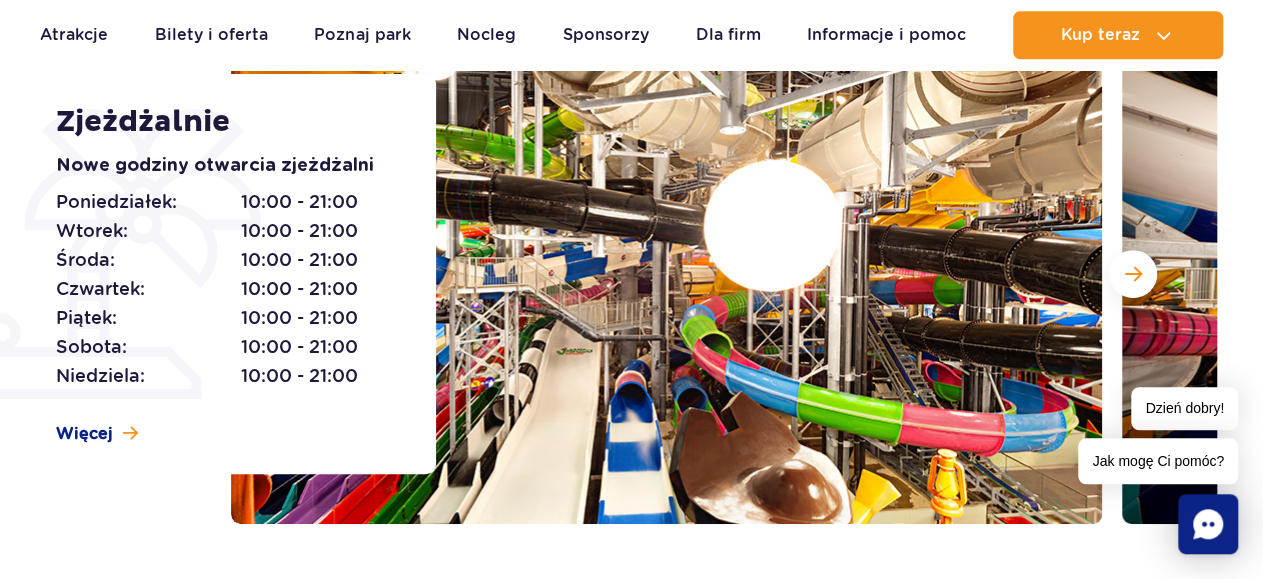 scroll, scrollTop: 416, scrollLeft: 0, axis: vertical 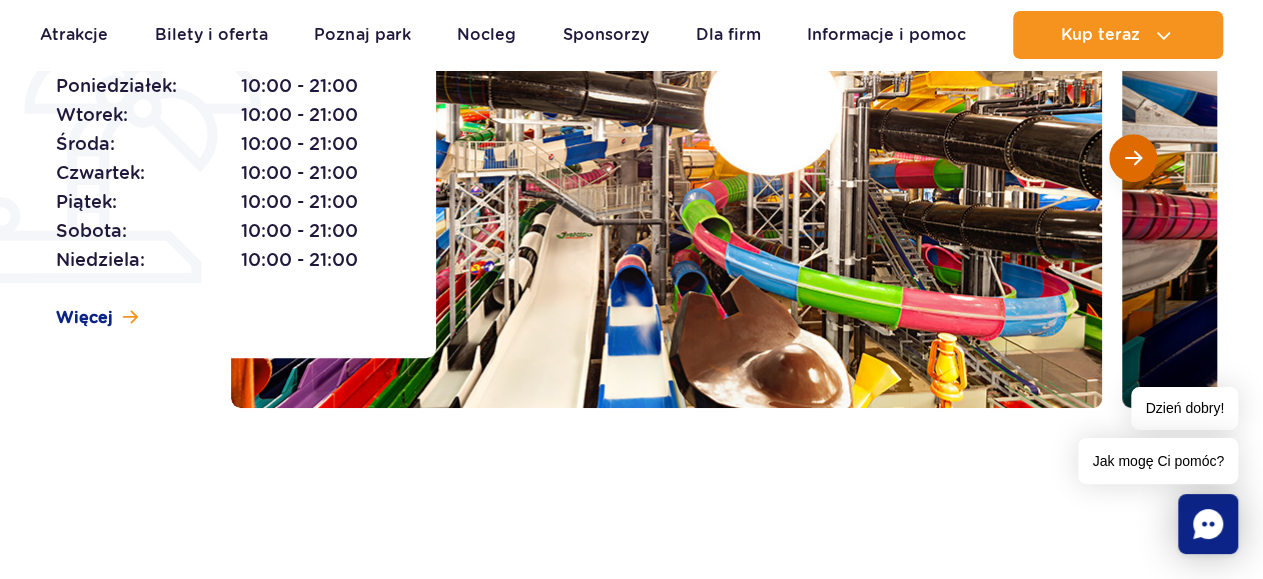 click at bounding box center (1133, 158) 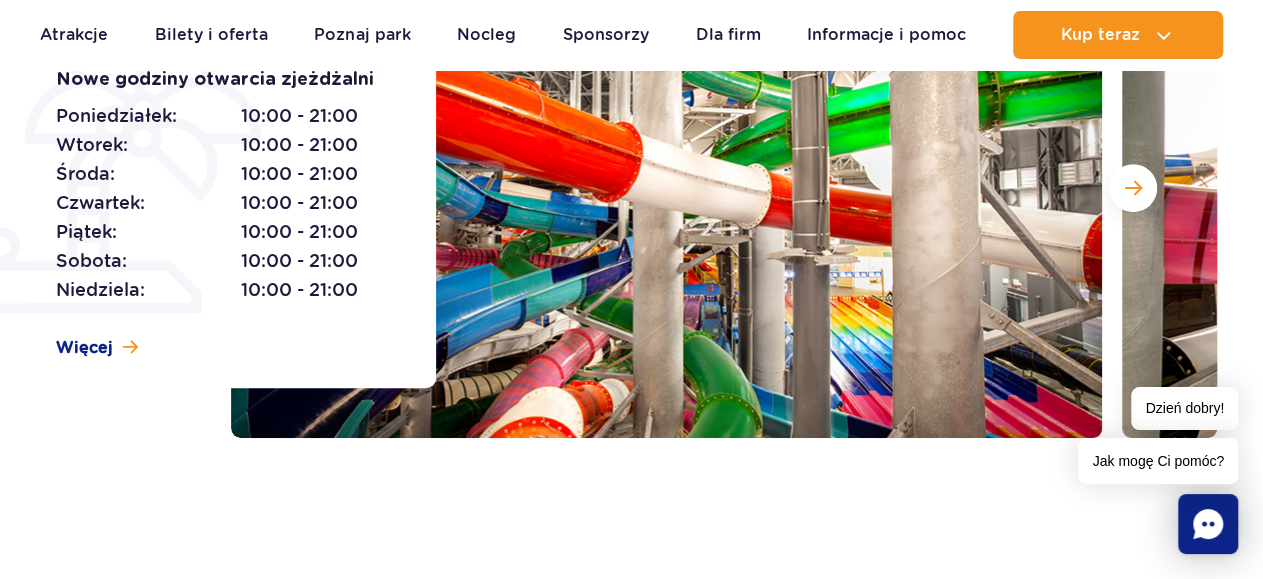 scroll, scrollTop: 312, scrollLeft: 0, axis: vertical 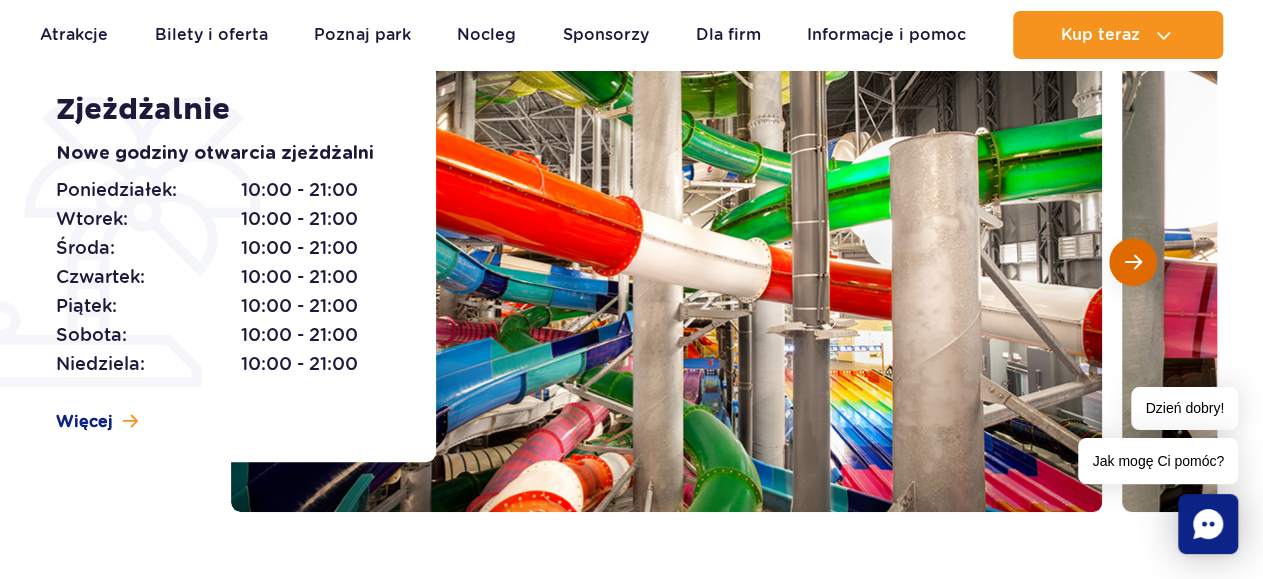 click at bounding box center [1133, 262] 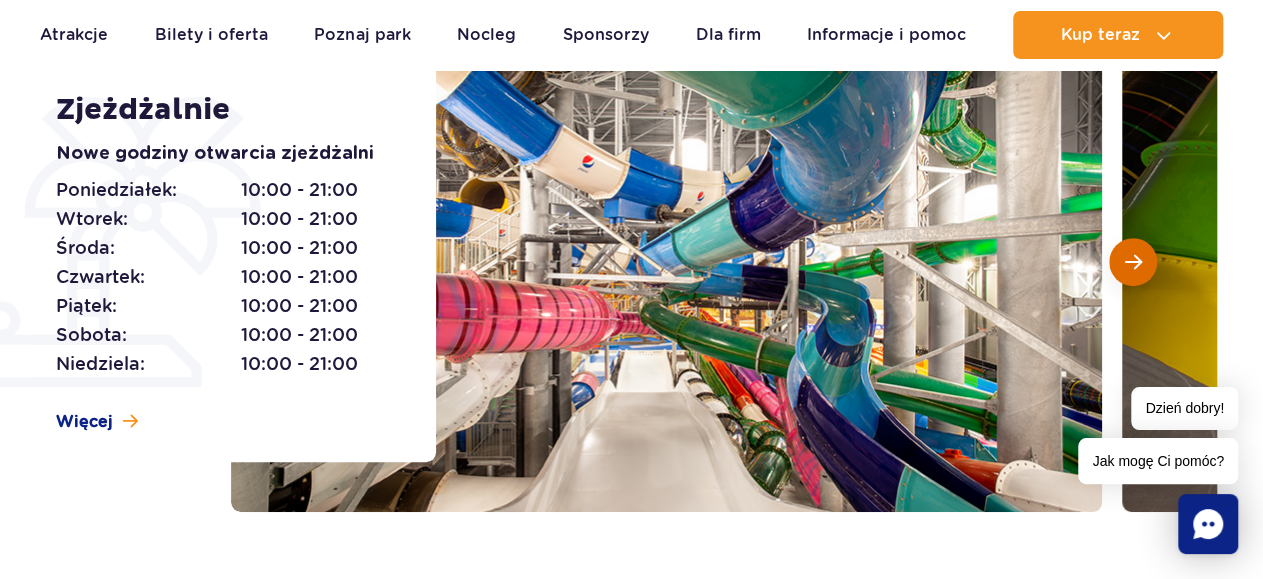 click at bounding box center [1133, 262] 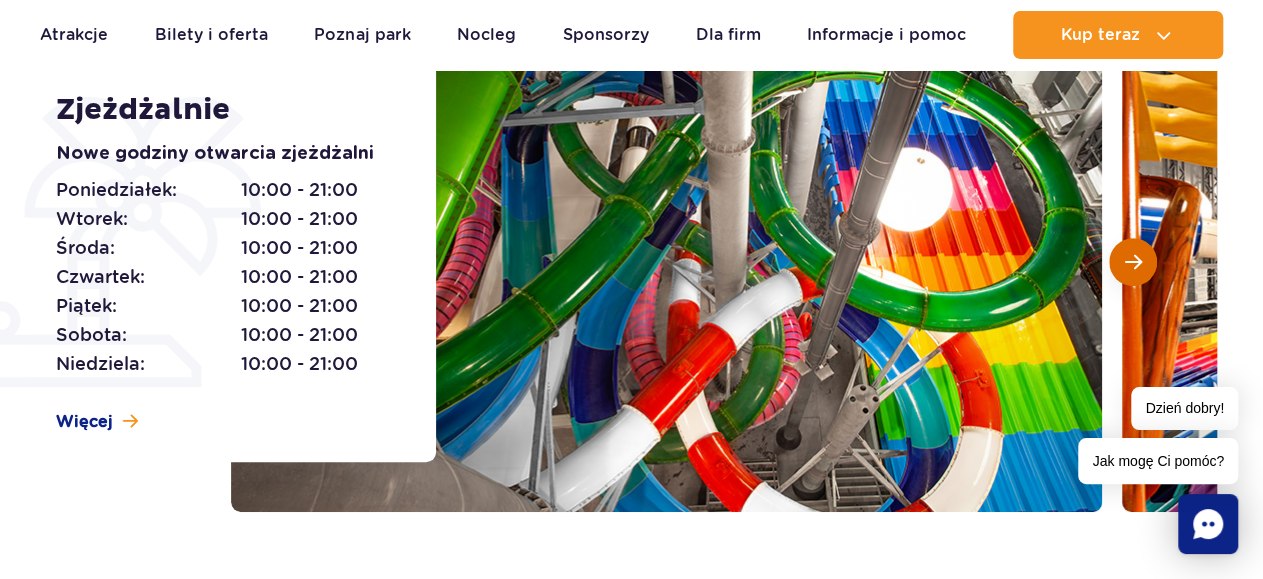 click at bounding box center (1133, 262) 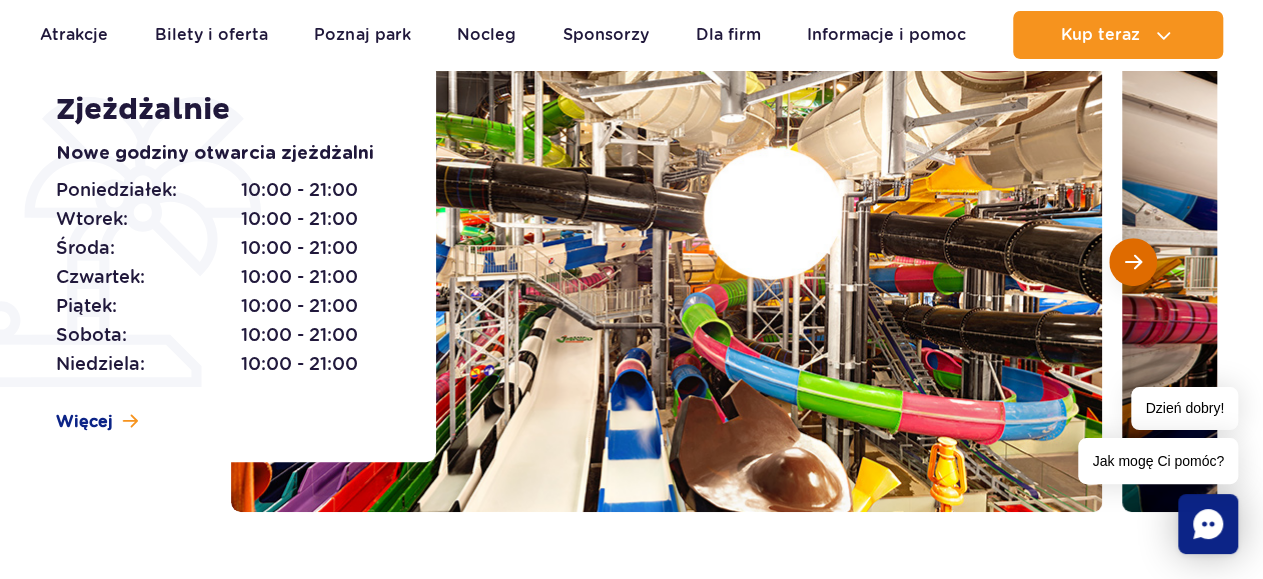 click at bounding box center [1133, 262] 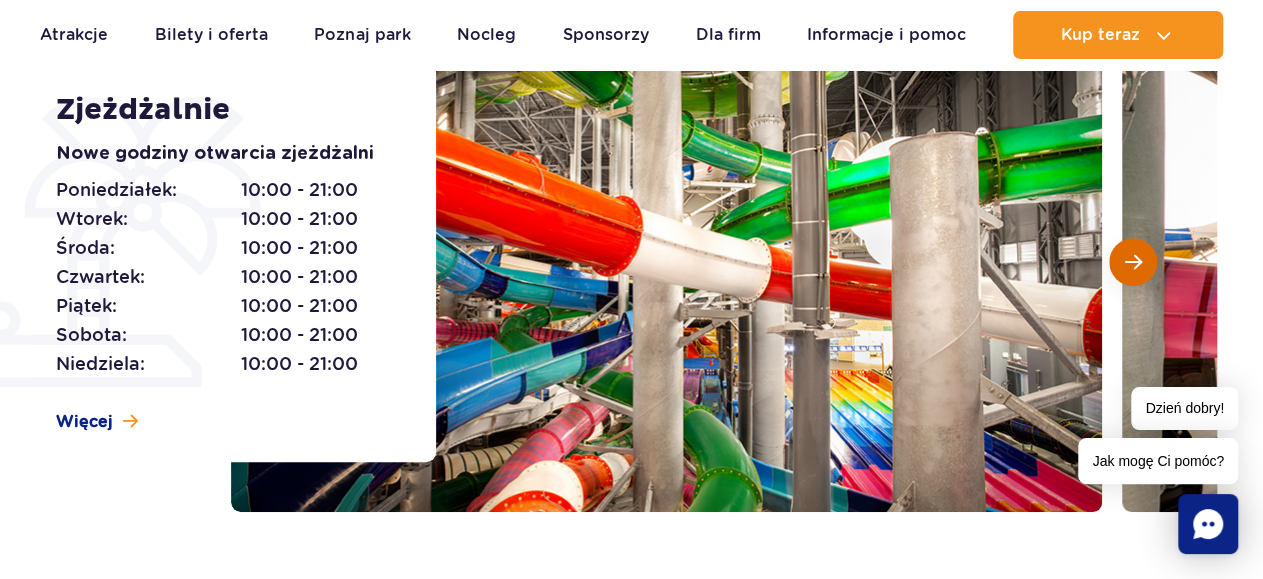 click at bounding box center [1133, 262] 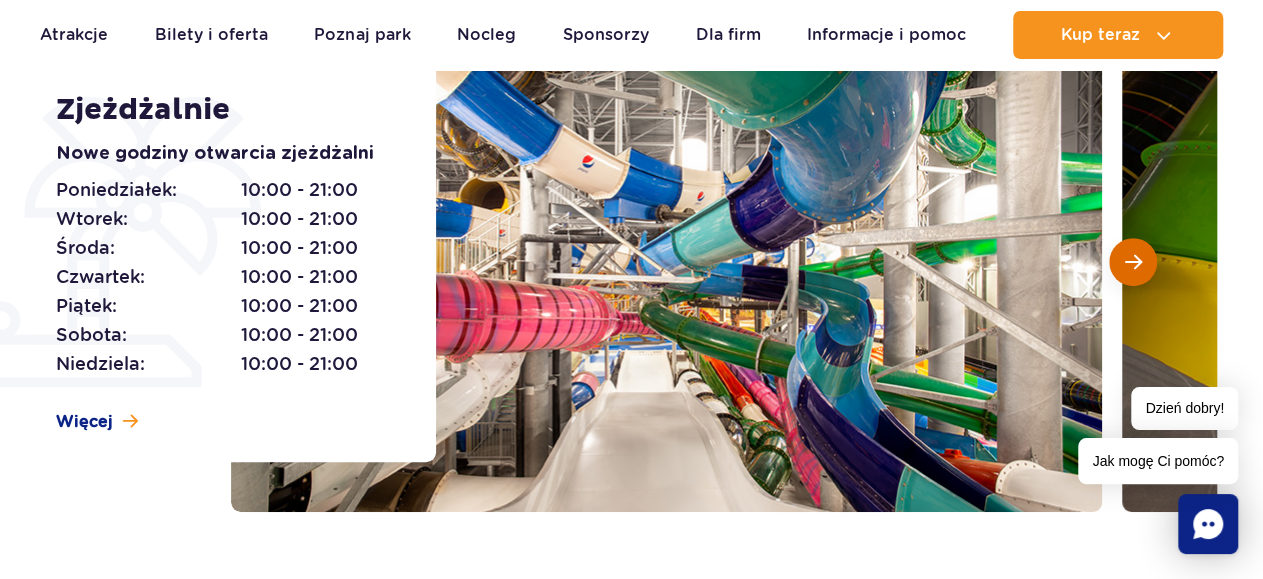 click at bounding box center [1133, 262] 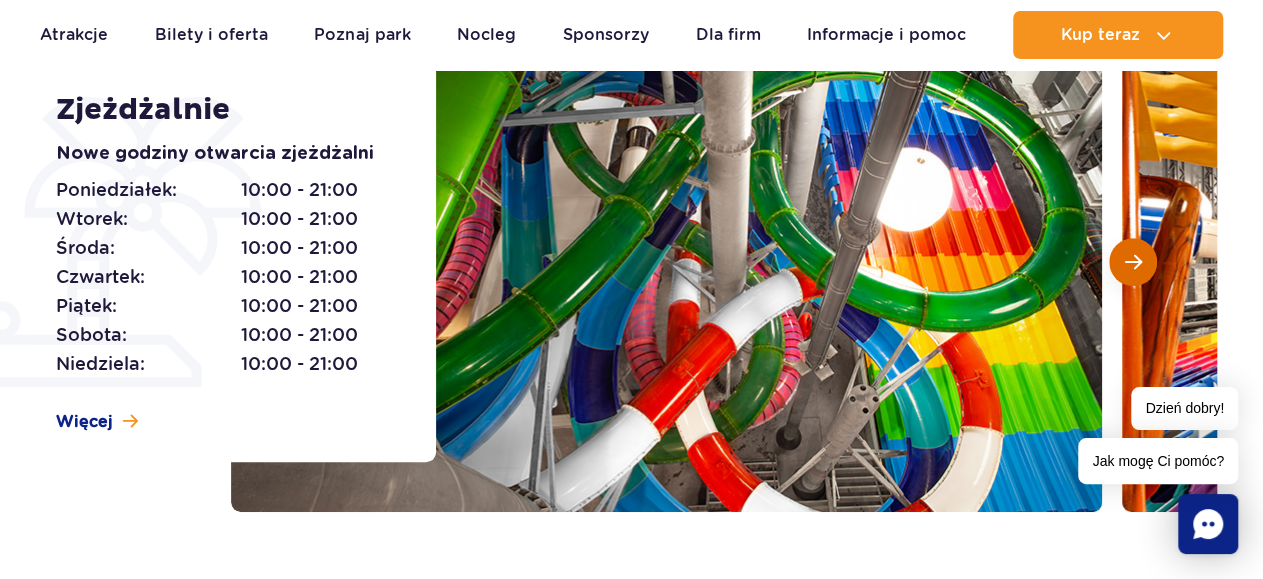 click at bounding box center (1133, 262) 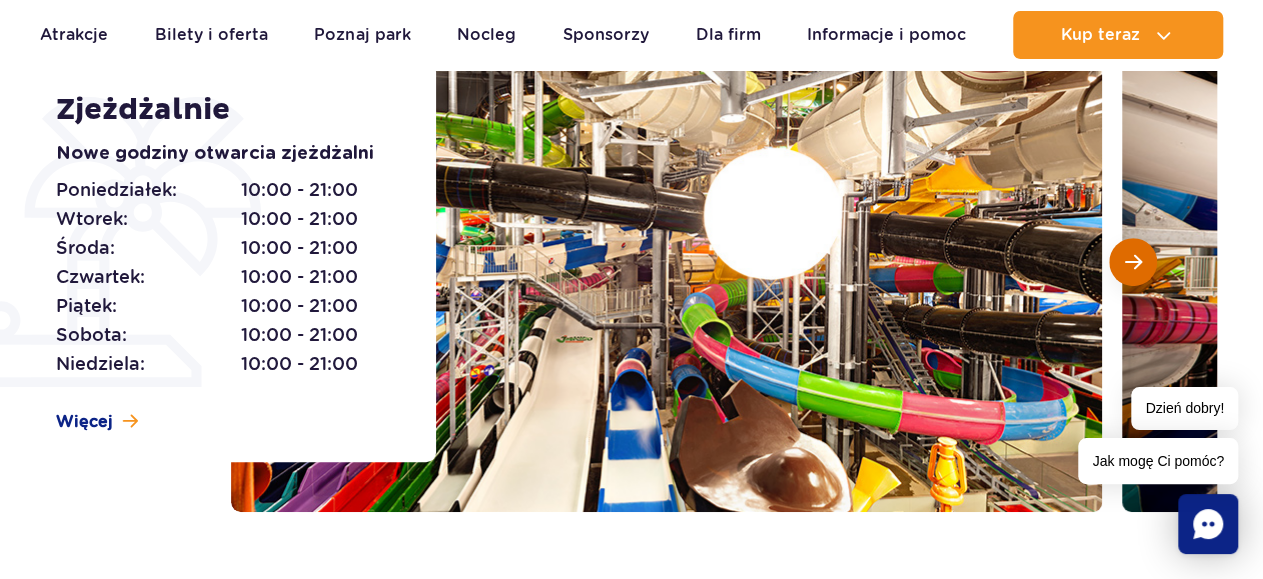 click at bounding box center (1133, 262) 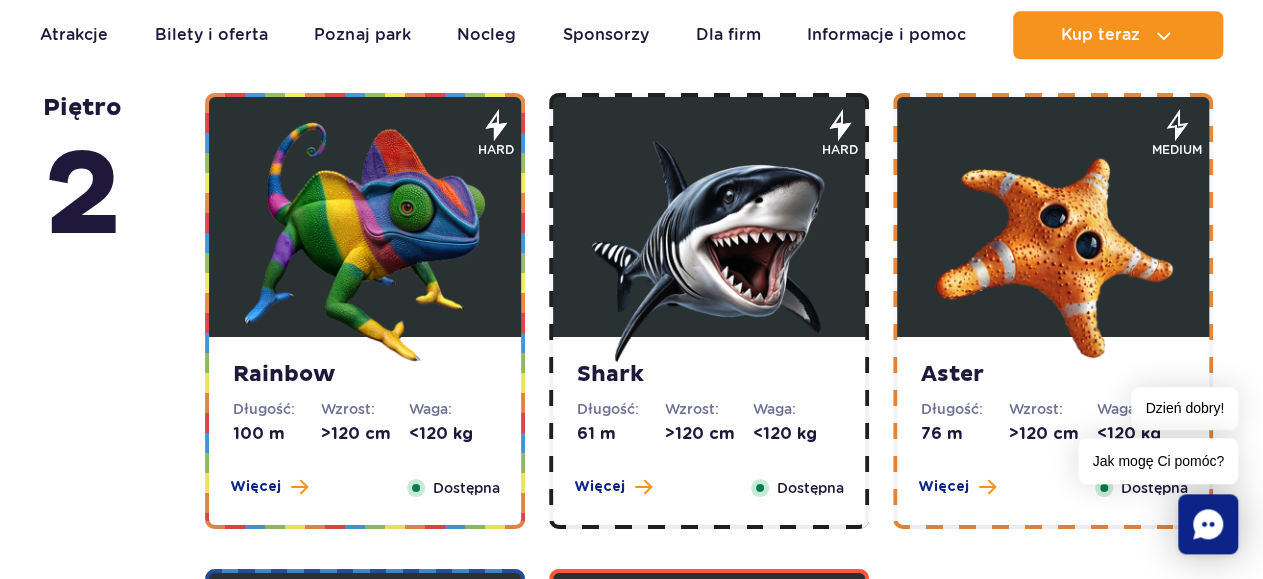 scroll, scrollTop: 3328, scrollLeft: 0, axis: vertical 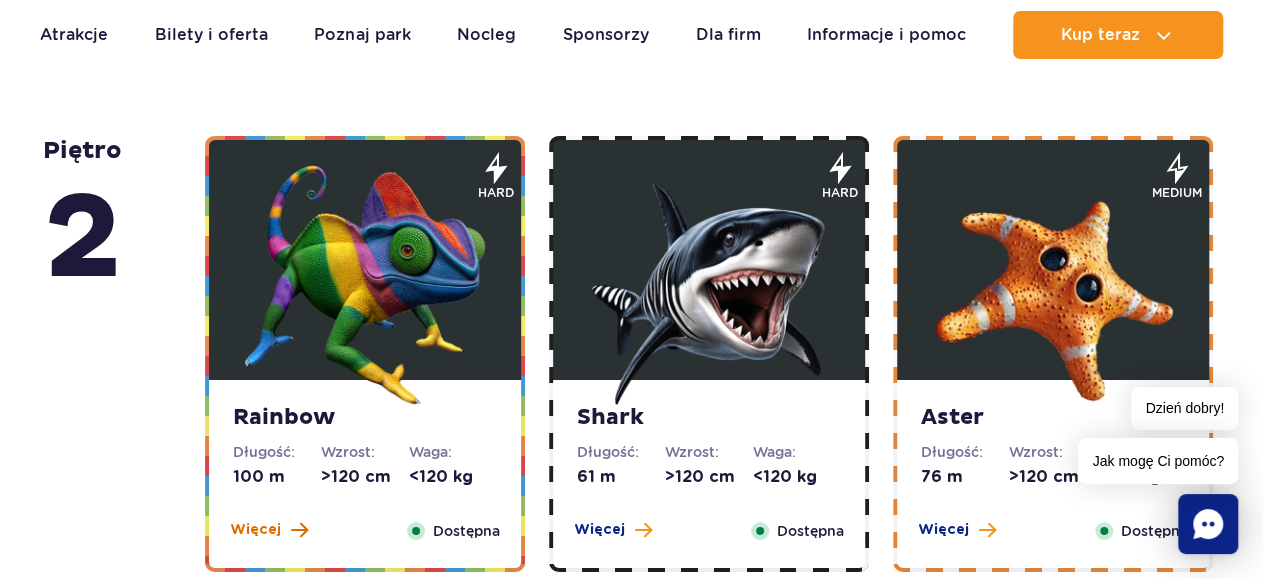 click on "Więcej" at bounding box center (255, 530) 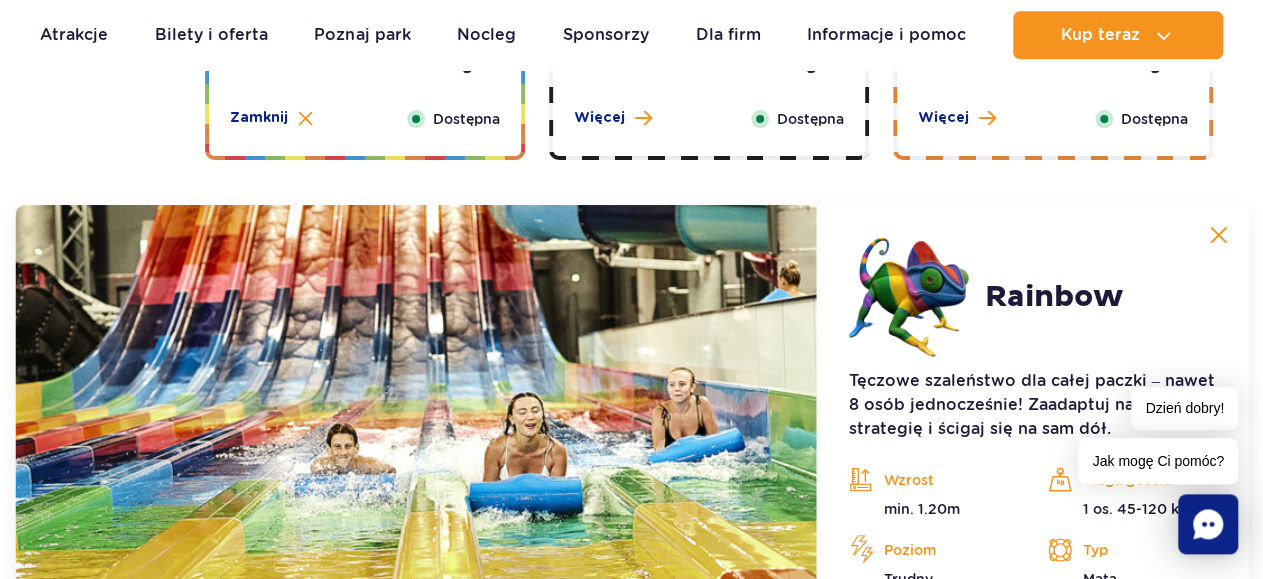 scroll, scrollTop: 3617, scrollLeft: 0, axis: vertical 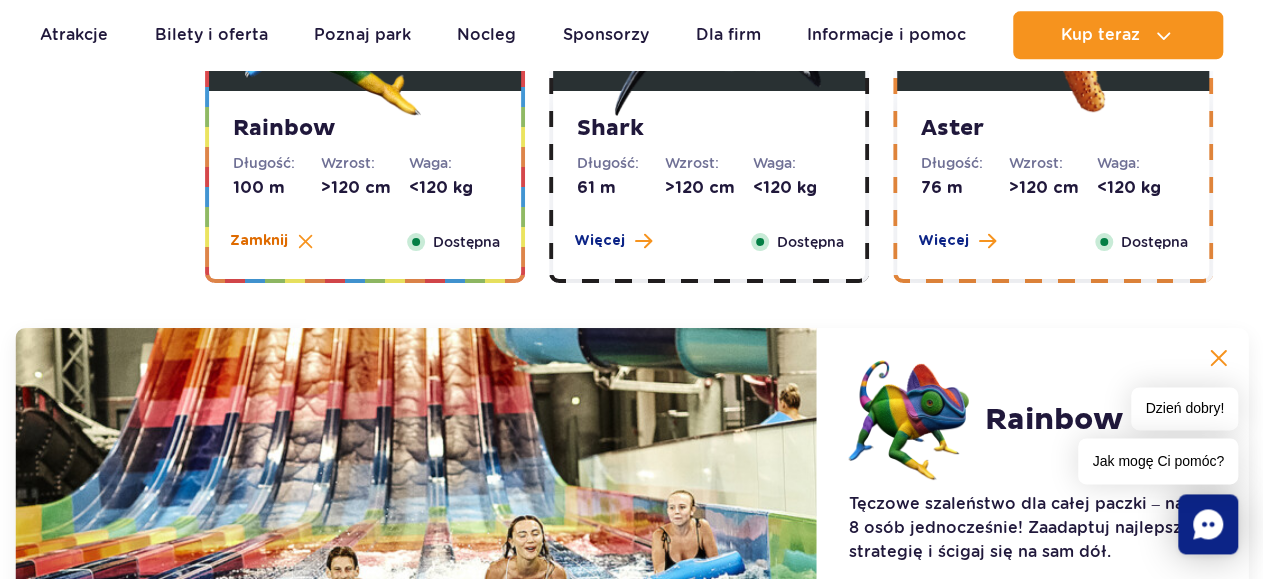 click at bounding box center [305, 241] 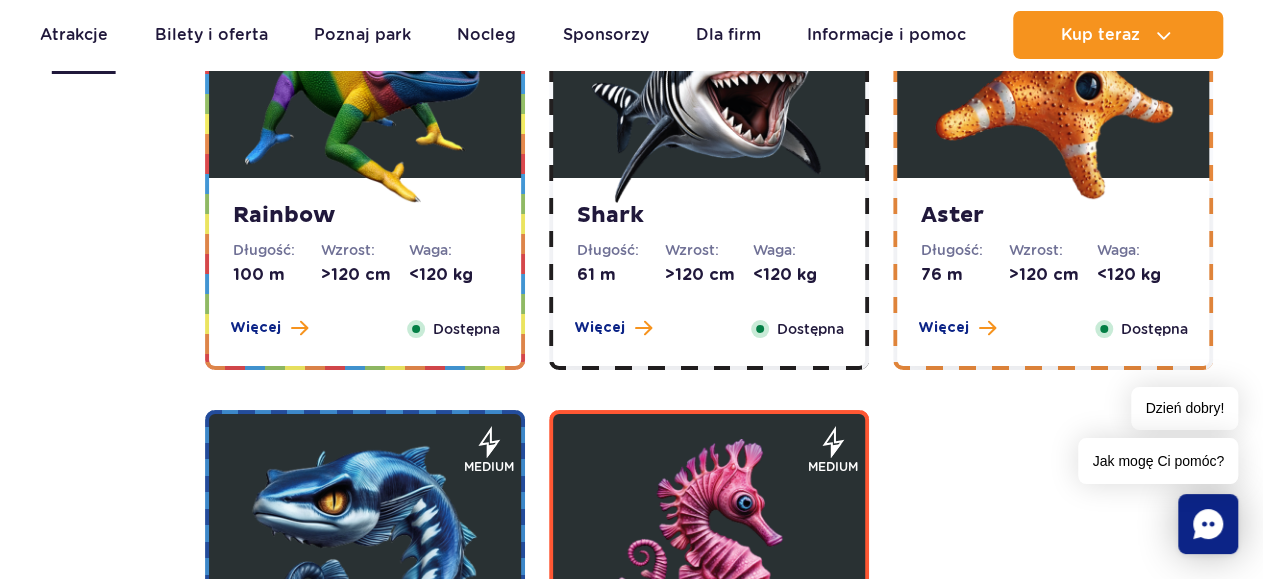 scroll, scrollTop: 3513, scrollLeft: 0, axis: vertical 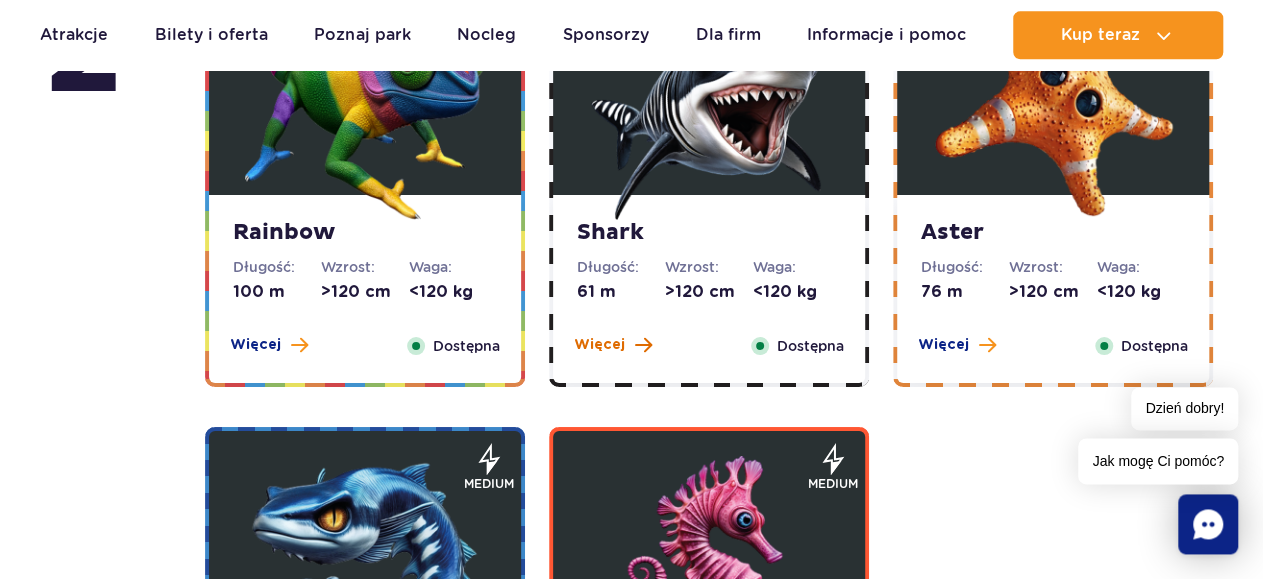 click on "Więcej" at bounding box center [613, 345] 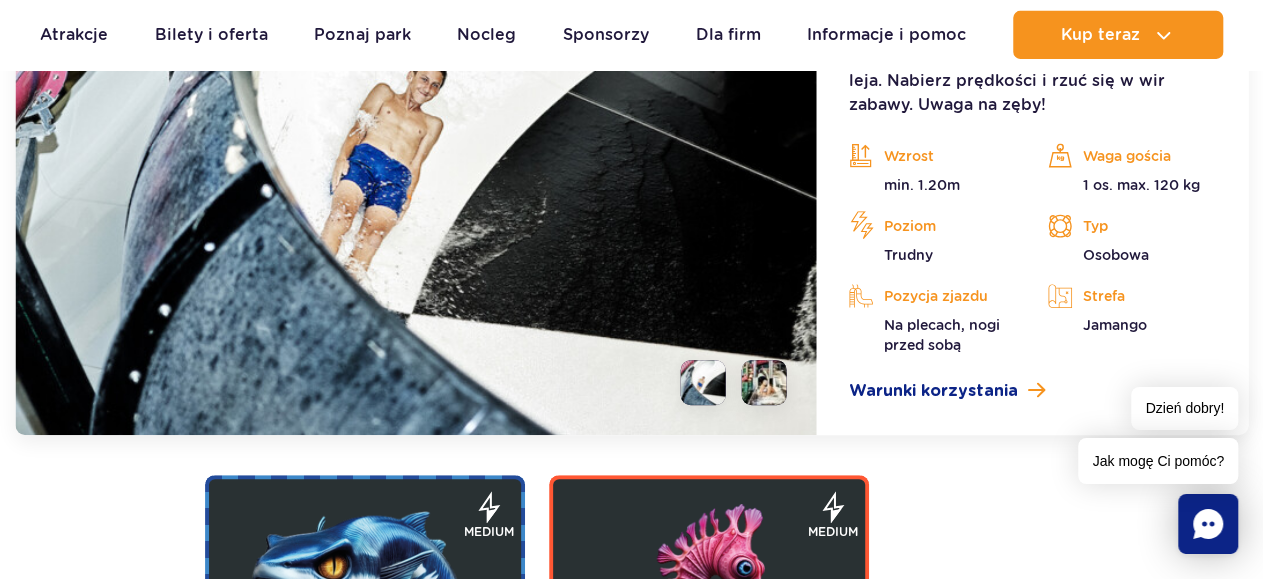 scroll, scrollTop: 4137, scrollLeft: 0, axis: vertical 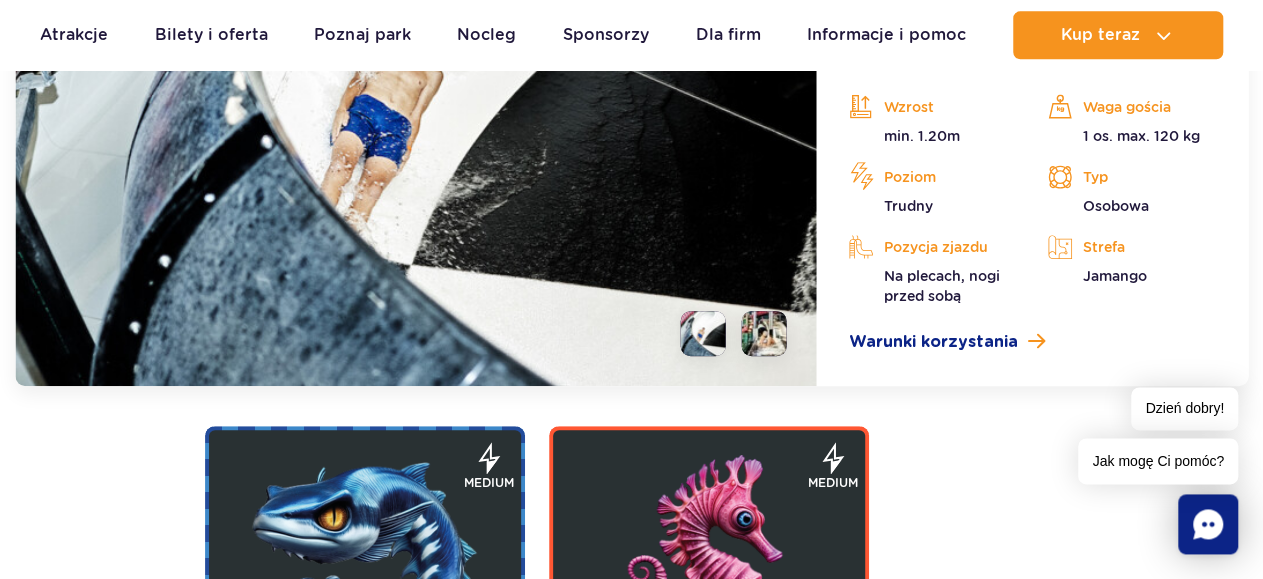 click at bounding box center [763, 333] 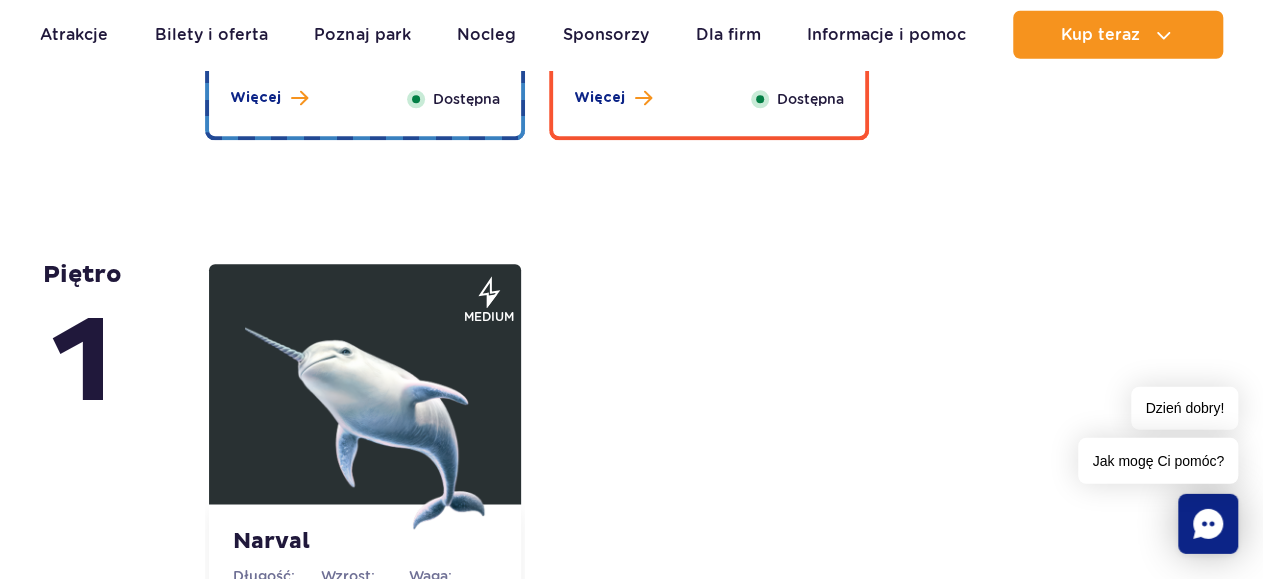 scroll, scrollTop: 4553, scrollLeft: 0, axis: vertical 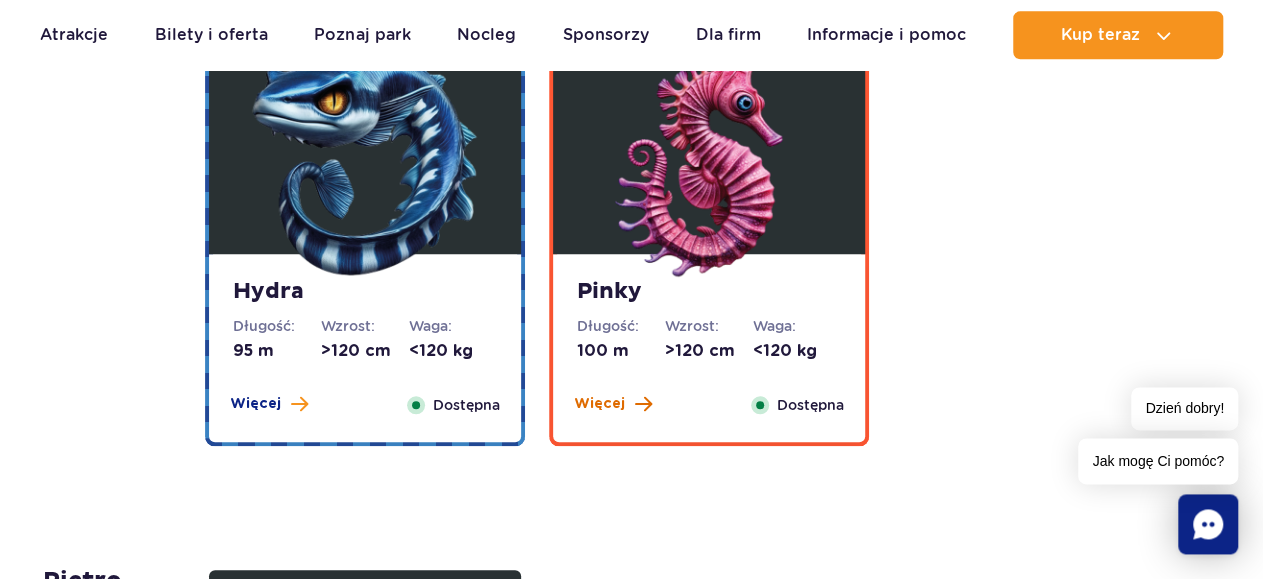 click on "Więcej" at bounding box center (613, 404) 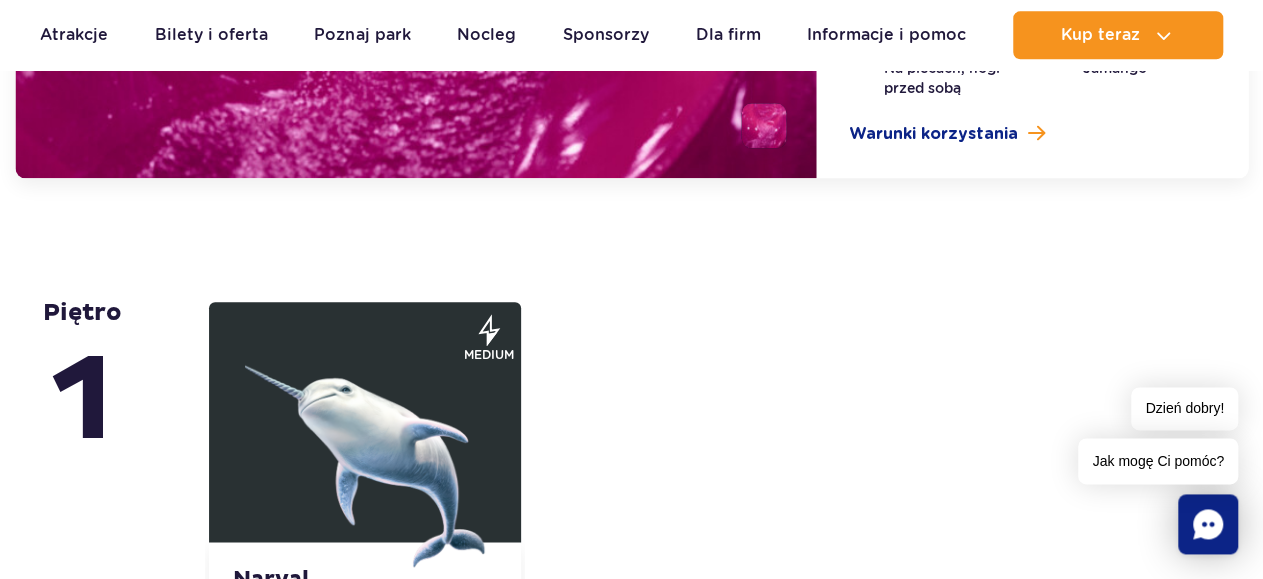 scroll, scrollTop: 5029, scrollLeft: 0, axis: vertical 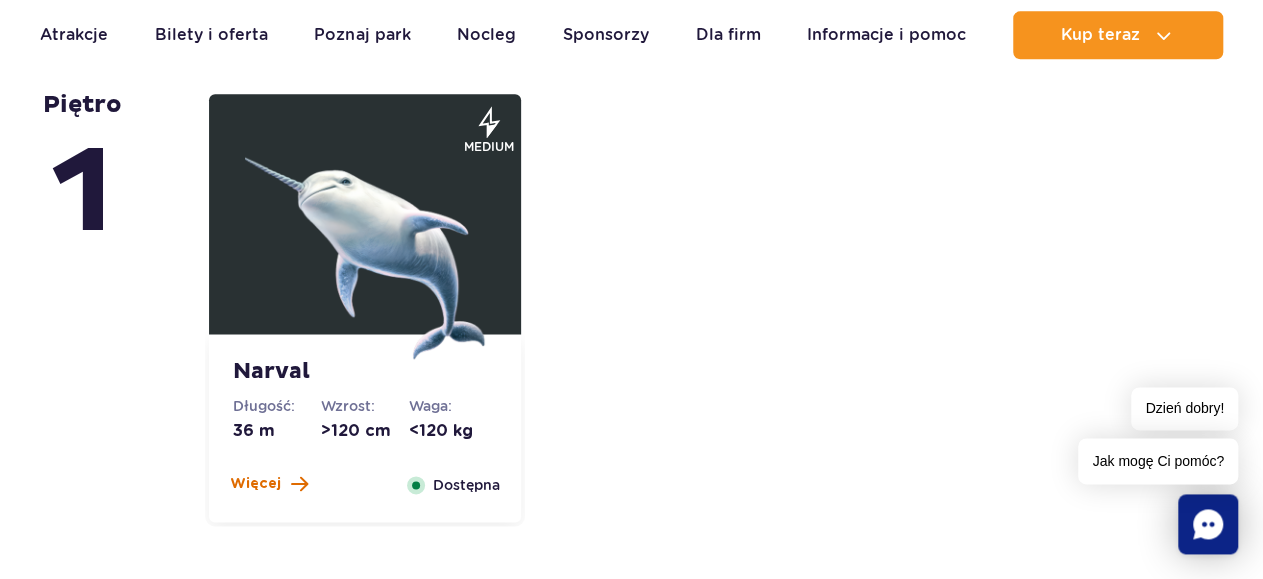 click on "Więcej" at bounding box center [269, 484] 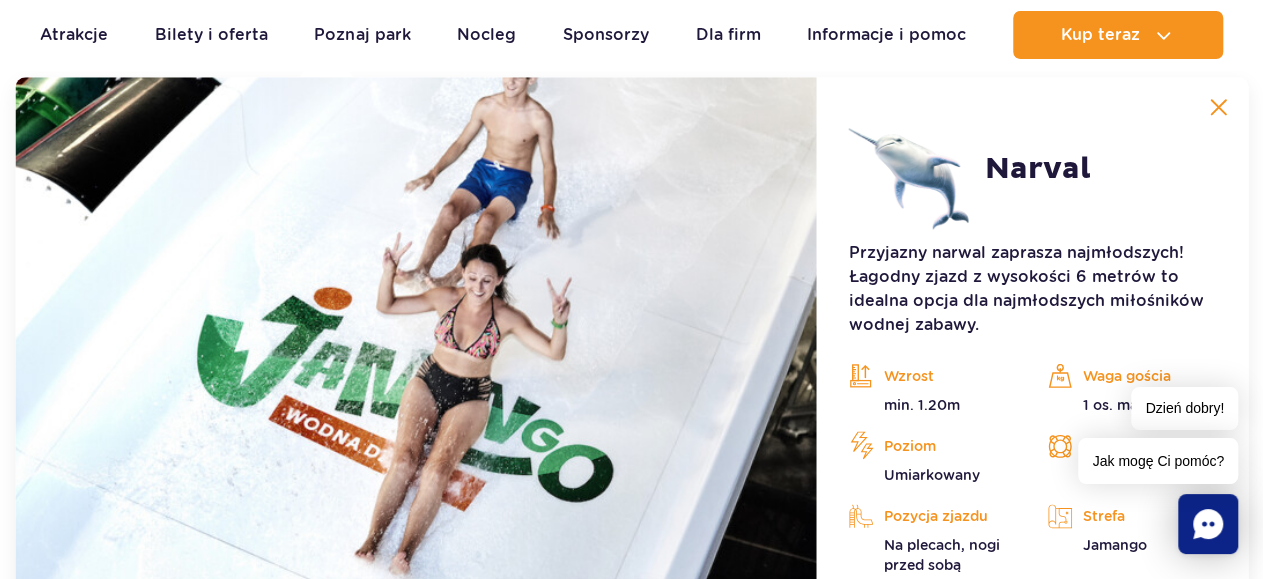 scroll, scrollTop: 4857, scrollLeft: 0, axis: vertical 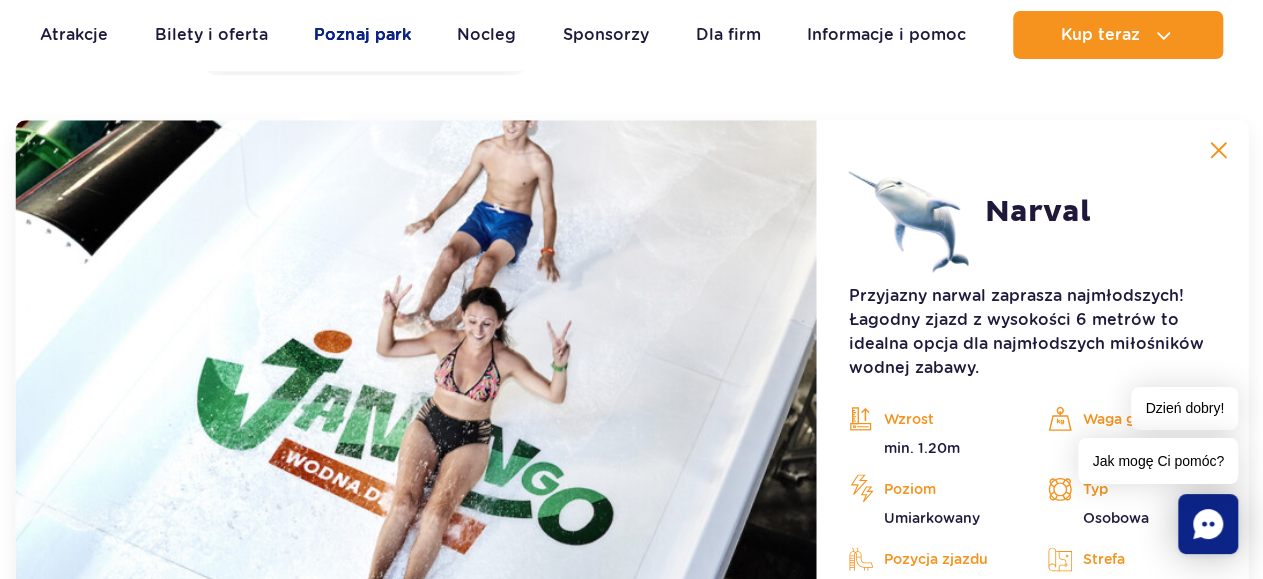 click on "Poznaj park" at bounding box center [362, 35] 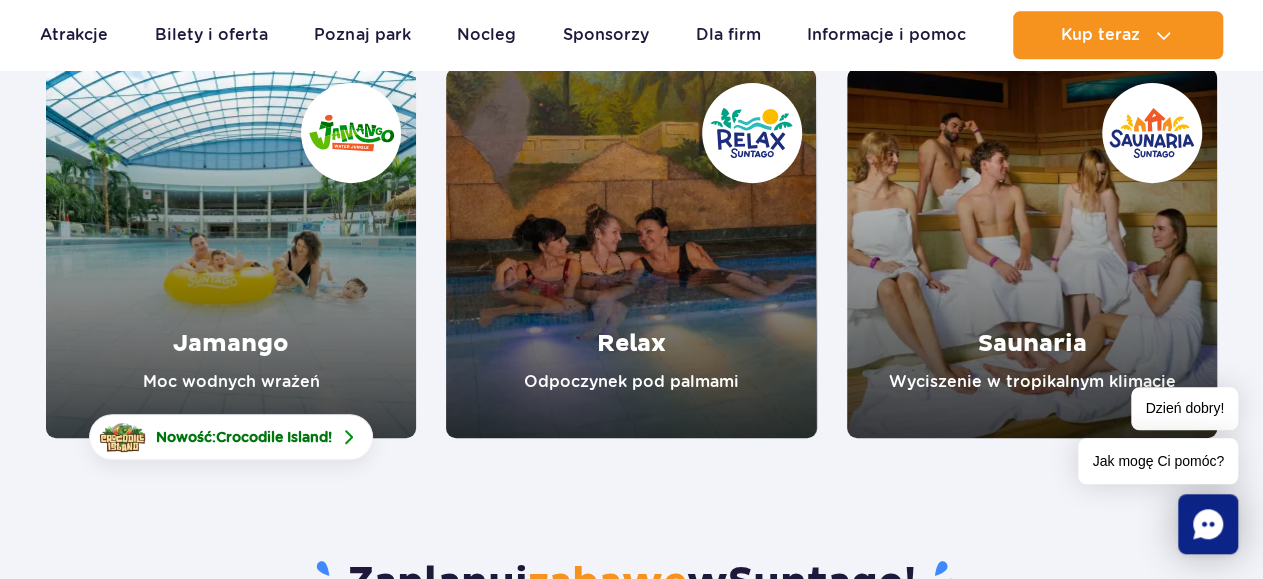 scroll, scrollTop: 312, scrollLeft: 0, axis: vertical 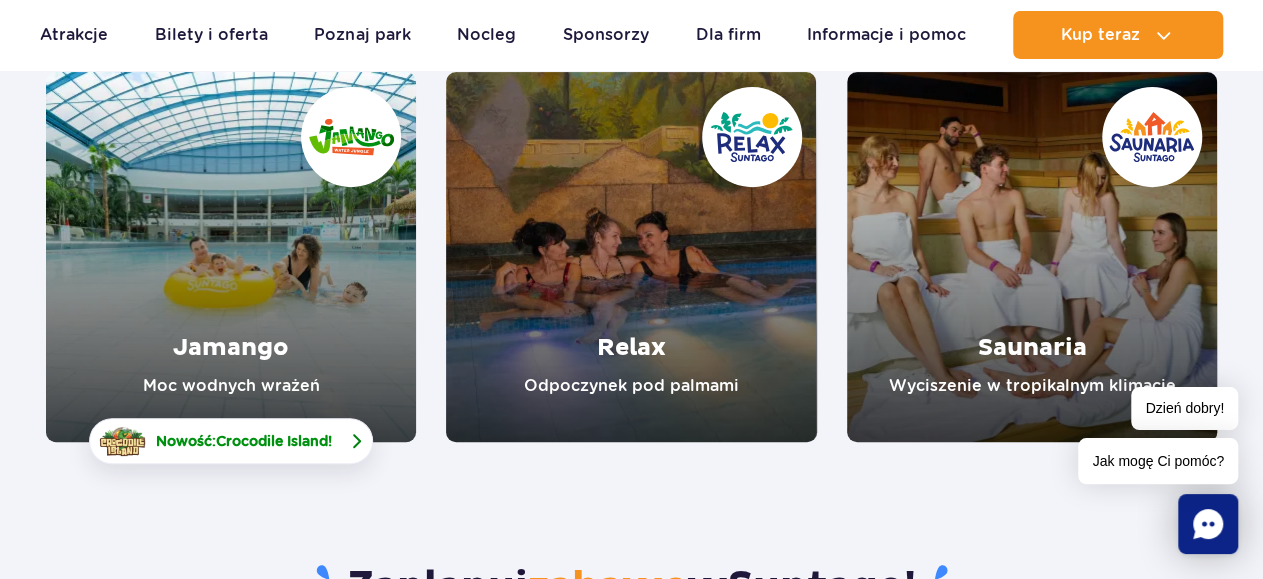 click on "Nowość:  Crocodile Island !" at bounding box center [244, 441] 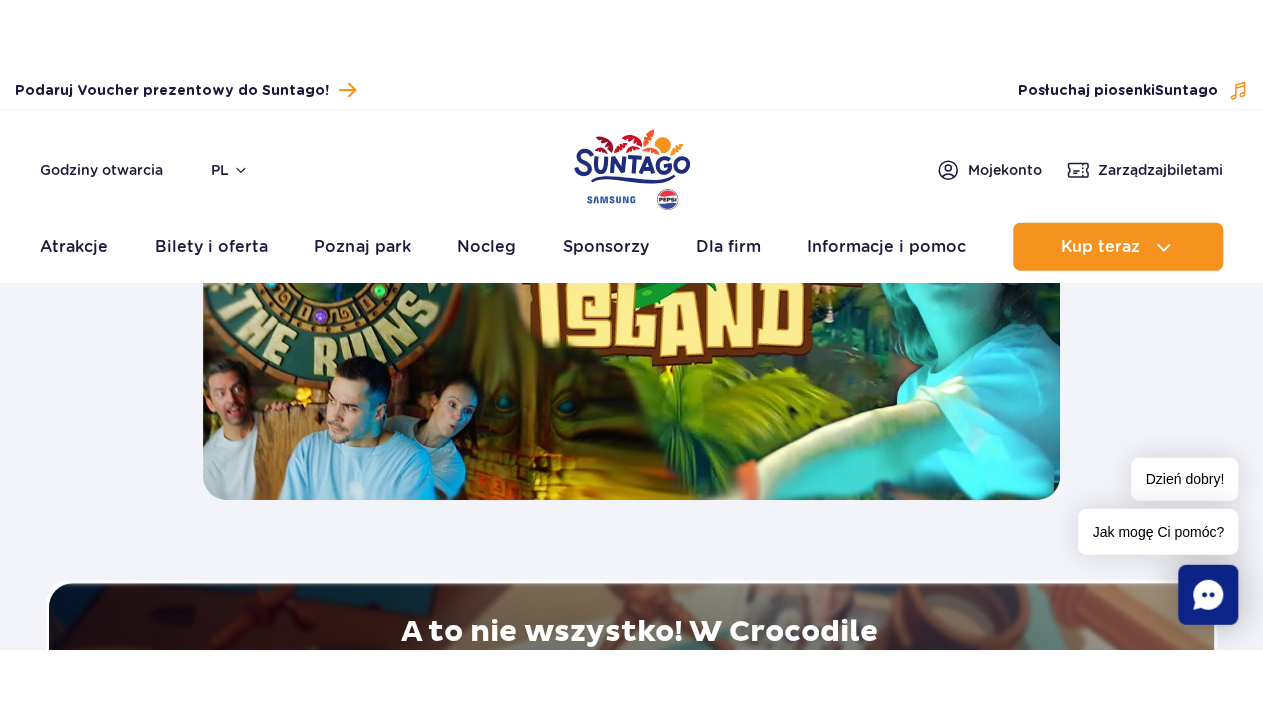 scroll, scrollTop: 3848, scrollLeft: 0, axis: vertical 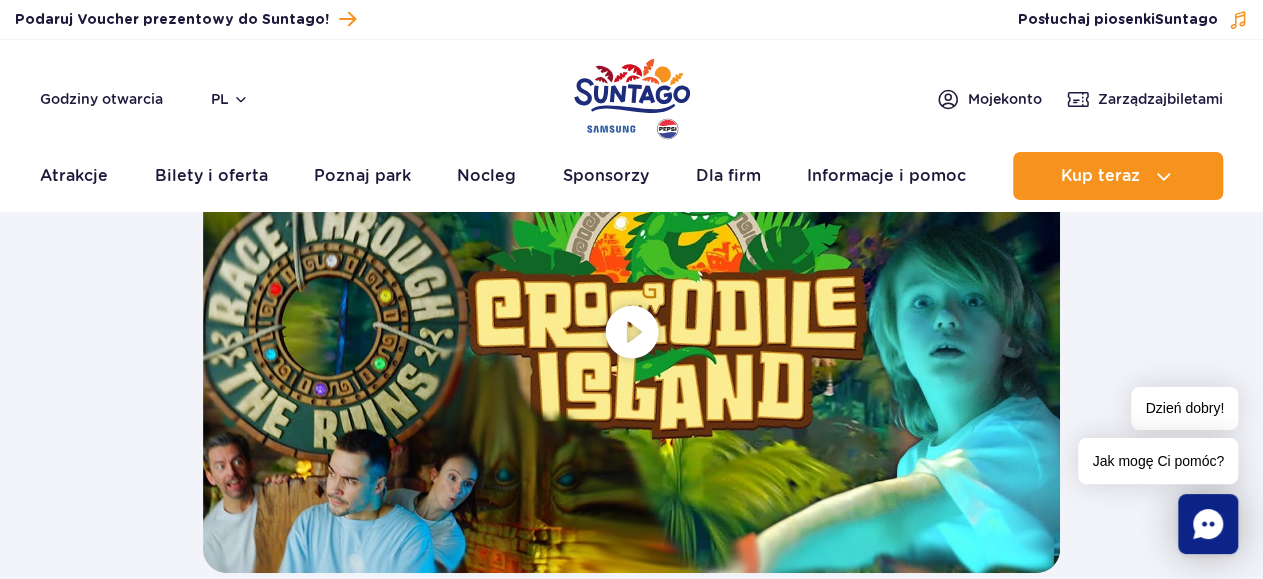 click at bounding box center [631, 331] 